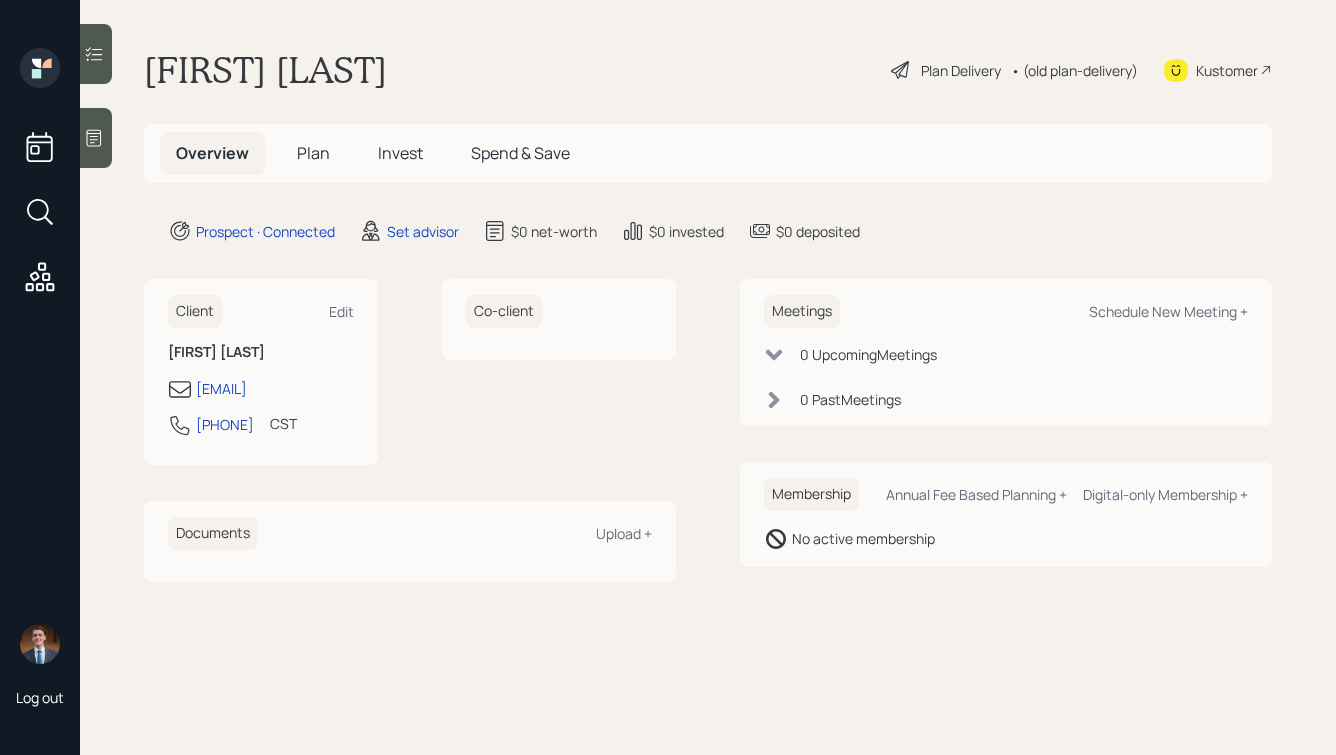 scroll, scrollTop: 0, scrollLeft: 0, axis: both 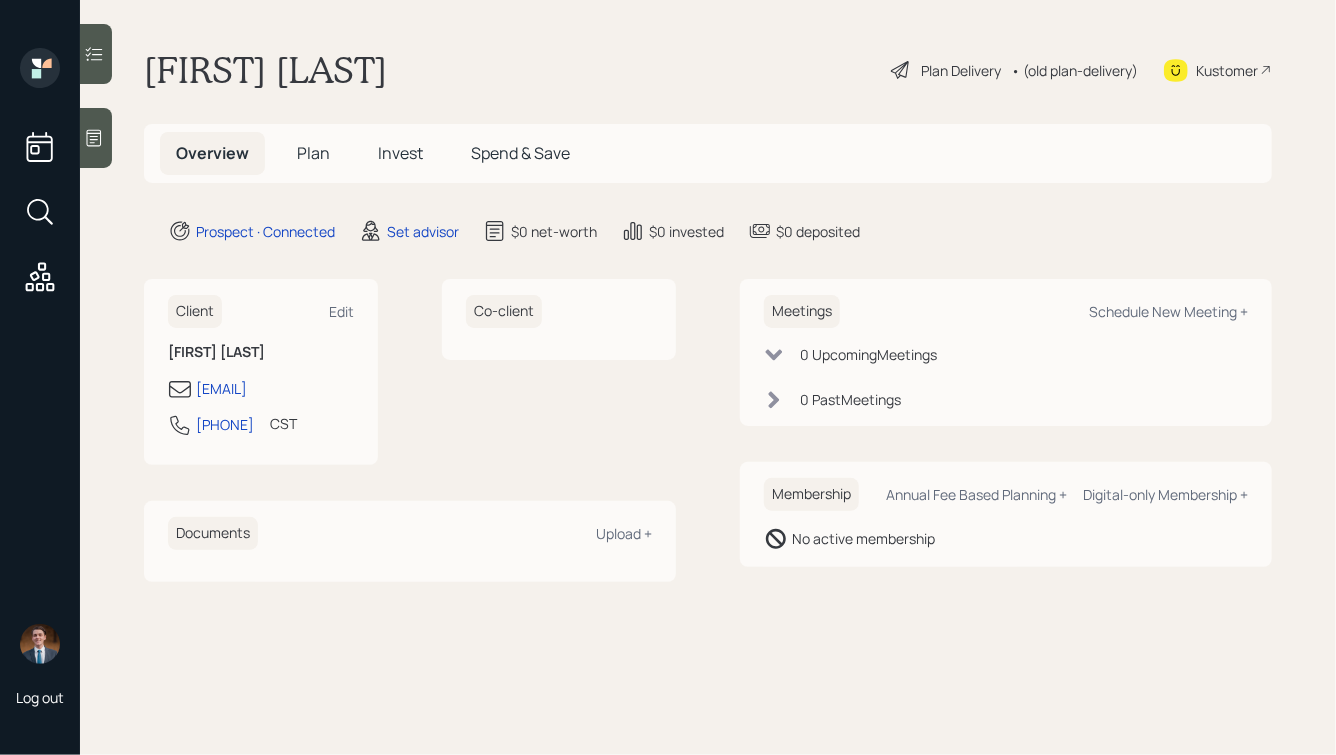 click at bounding box center (96, 138) 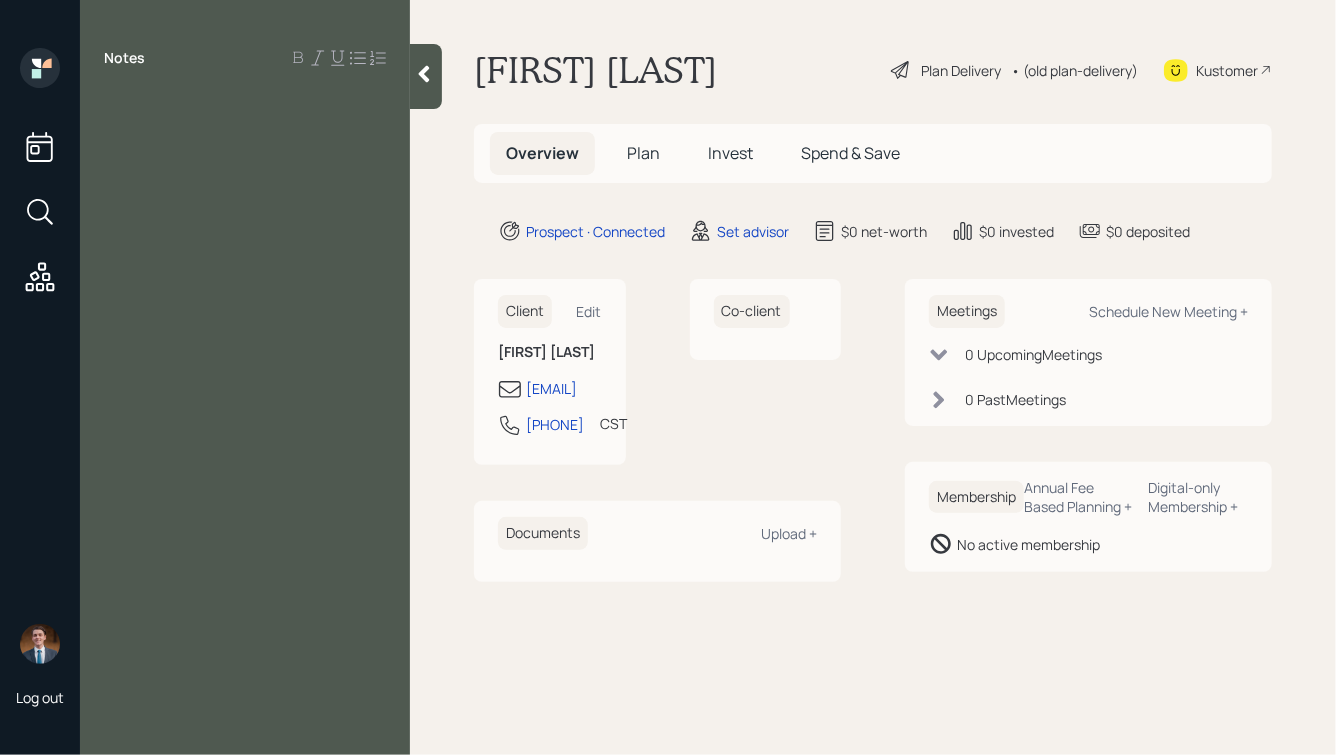type 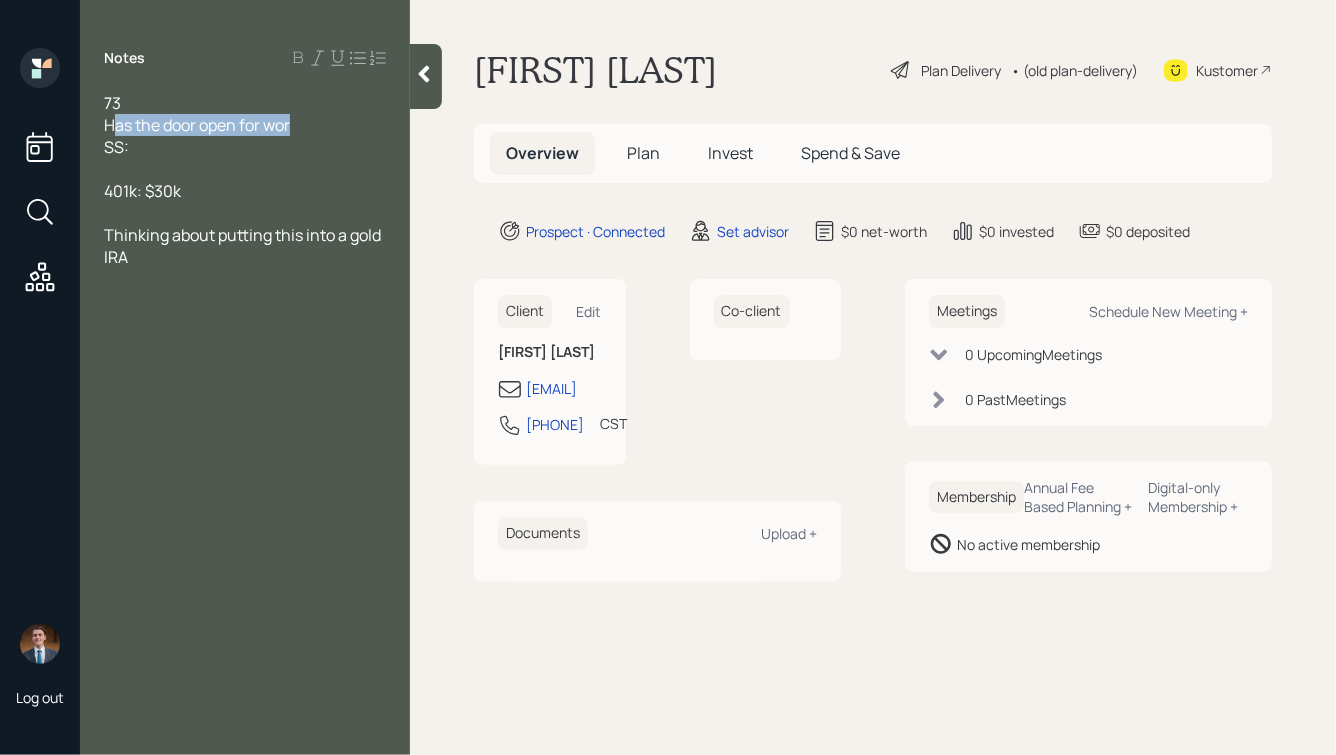drag, startPoint x: 292, startPoint y: 125, endPoint x: 113, endPoint y: 120, distance: 179.06982 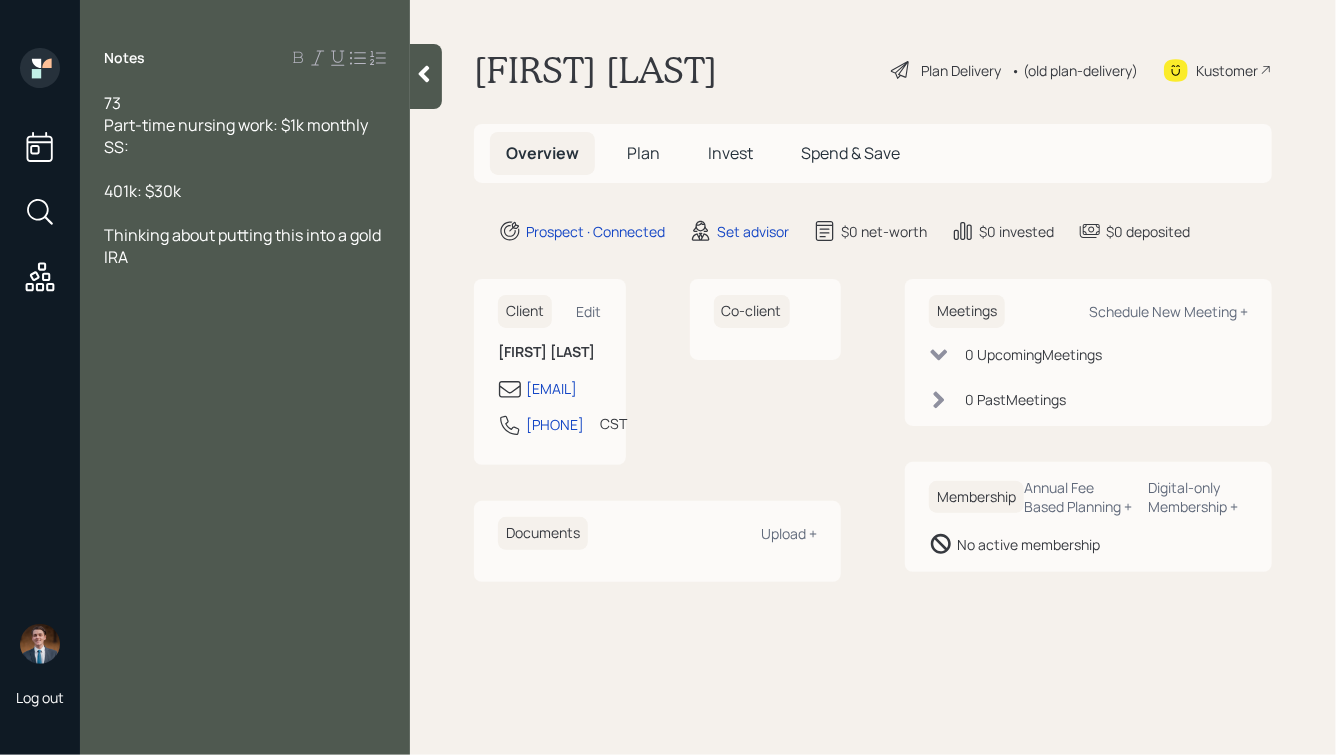 click on "SS:" at bounding box center (245, 147) 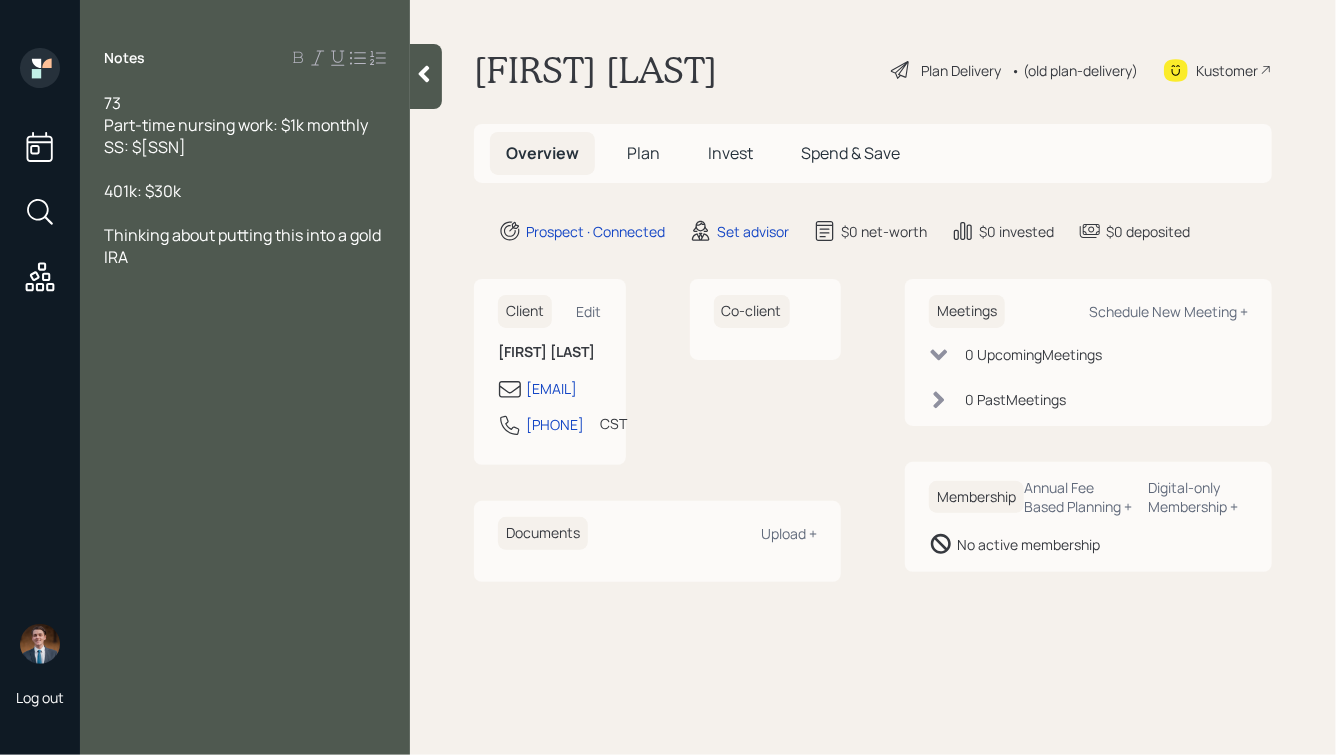 click on "73" at bounding box center (245, 103) 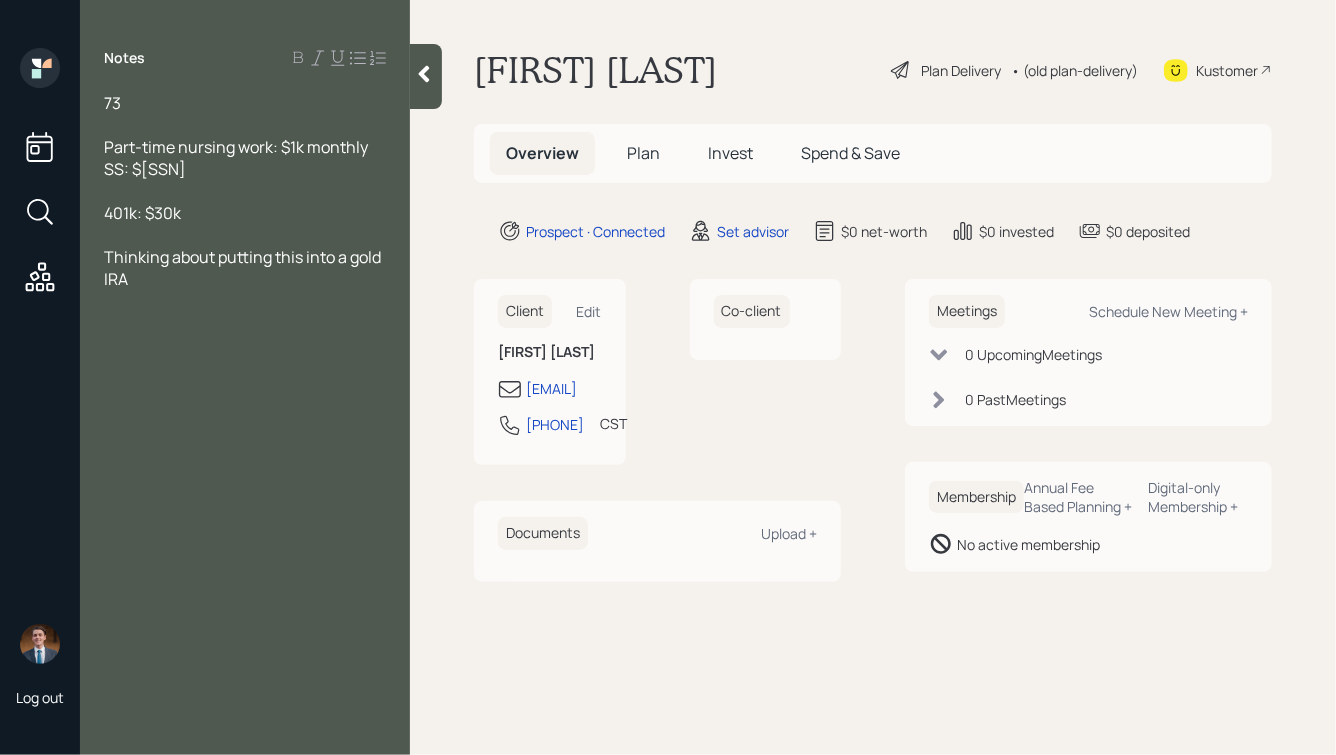 click on "73" at bounding box center [245, 103] 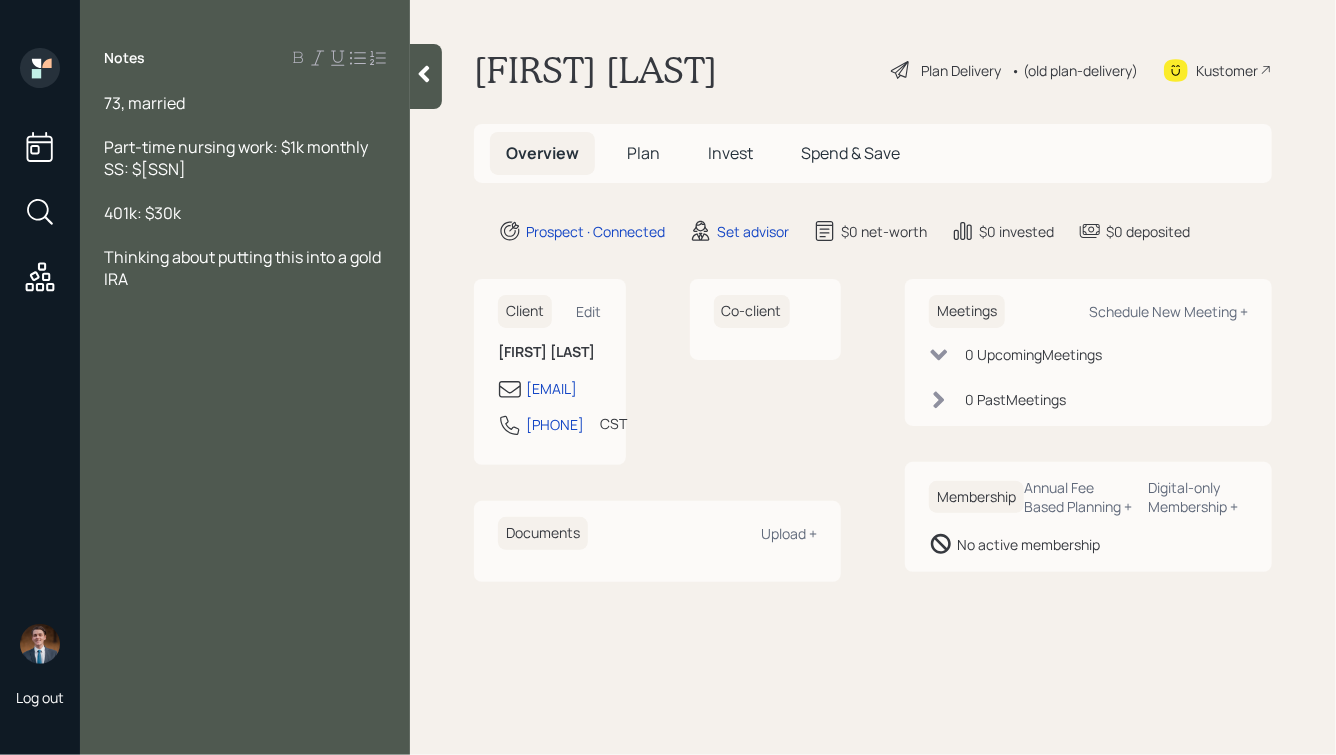 click at bounding box center [245, 191] 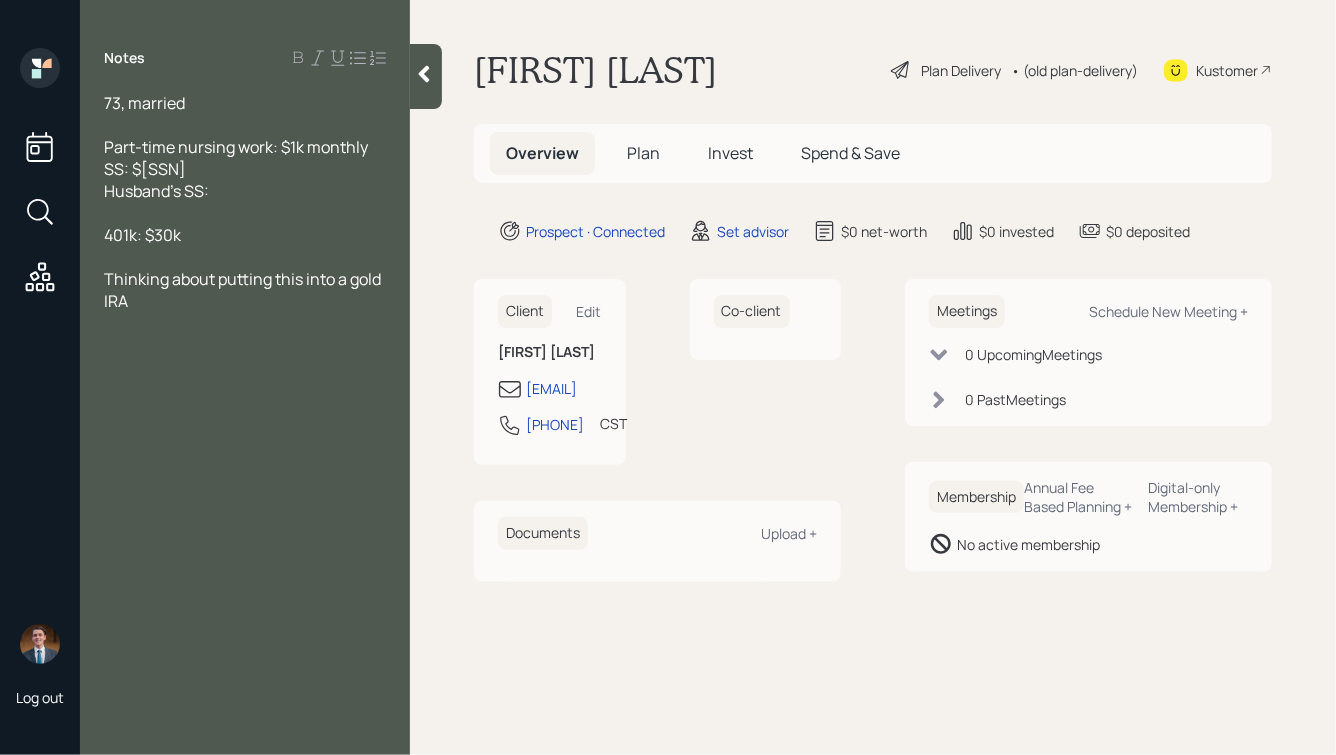 click on "73, married" at bounding box center (245, 103) 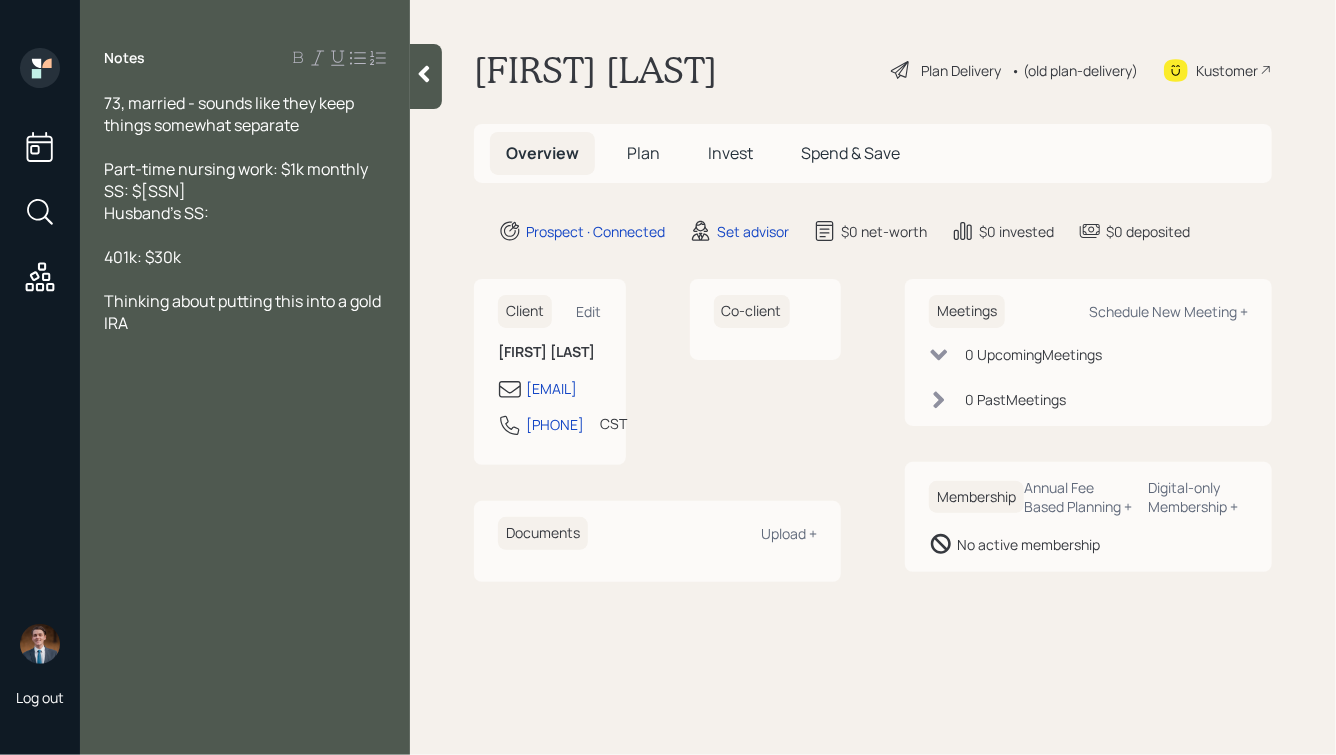 drag, startPoint x: 215, startPoint y: 216, endPoint x: 72, endPoint y: 218, distance: 143.01399 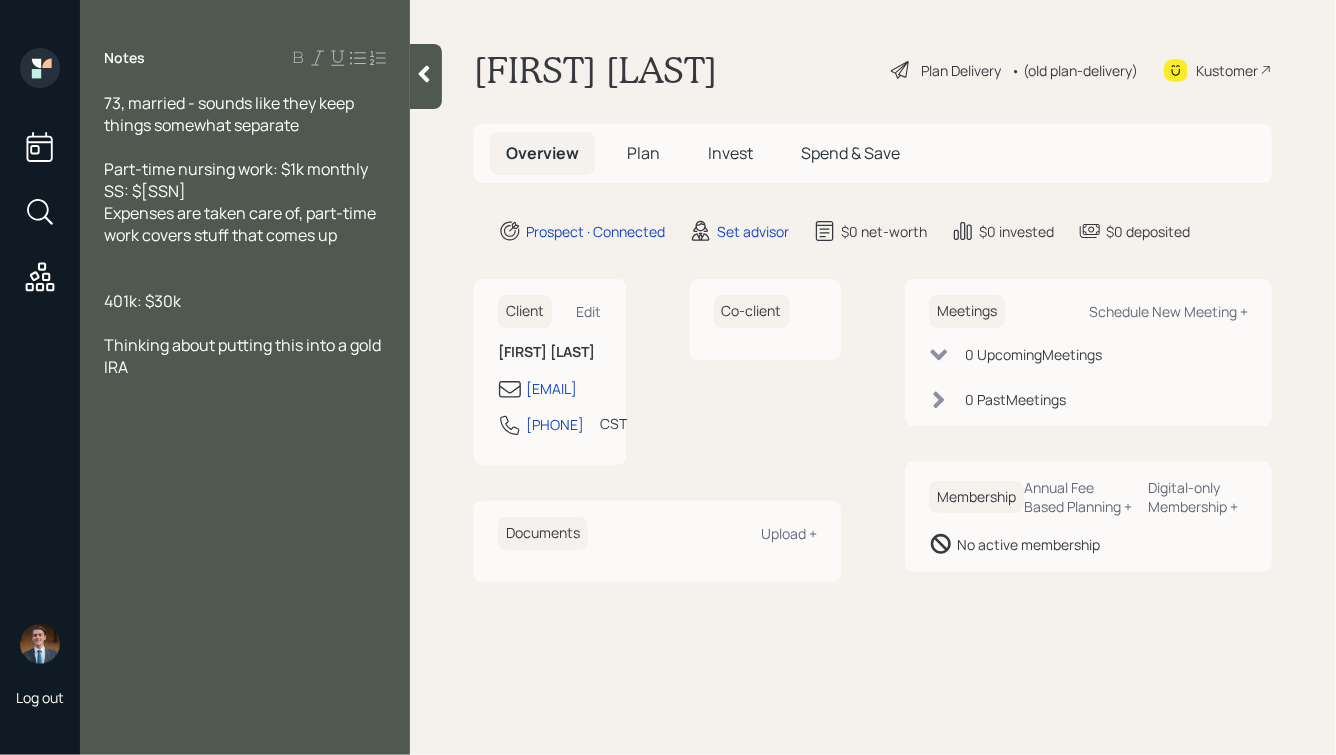 click 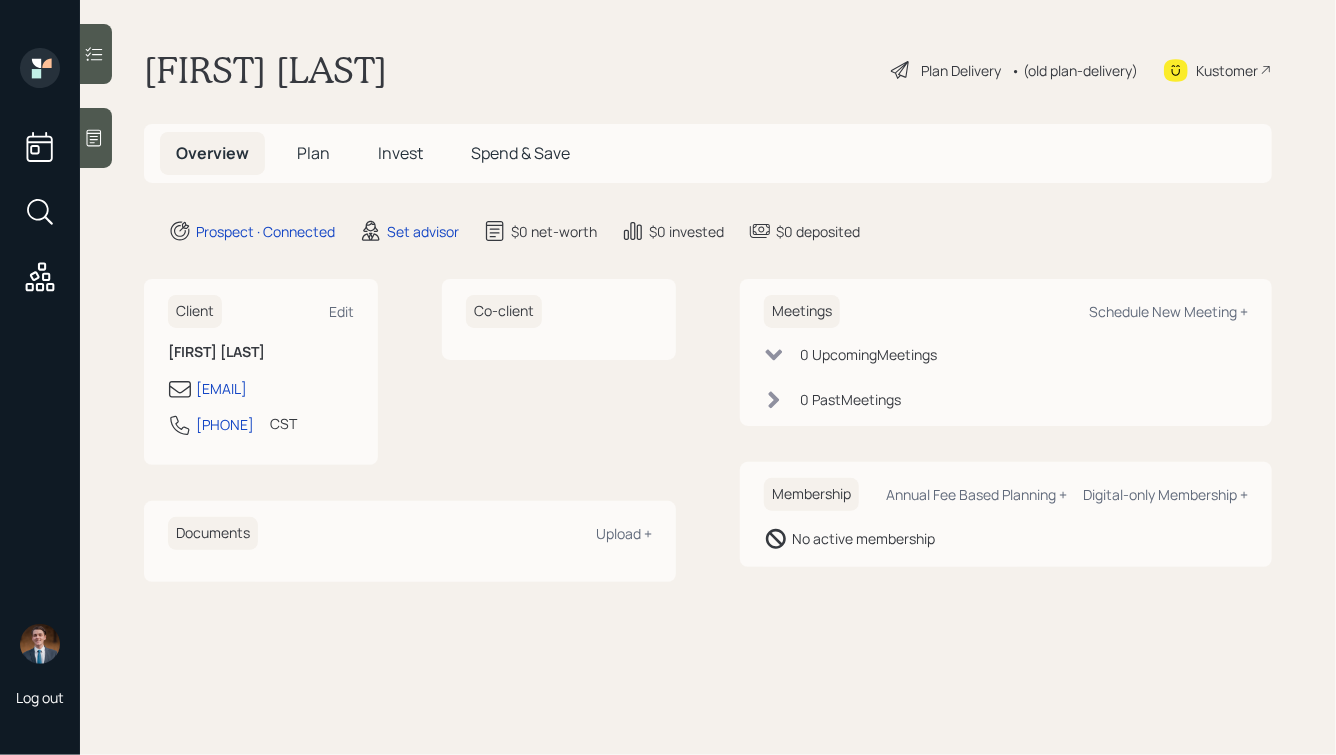 click 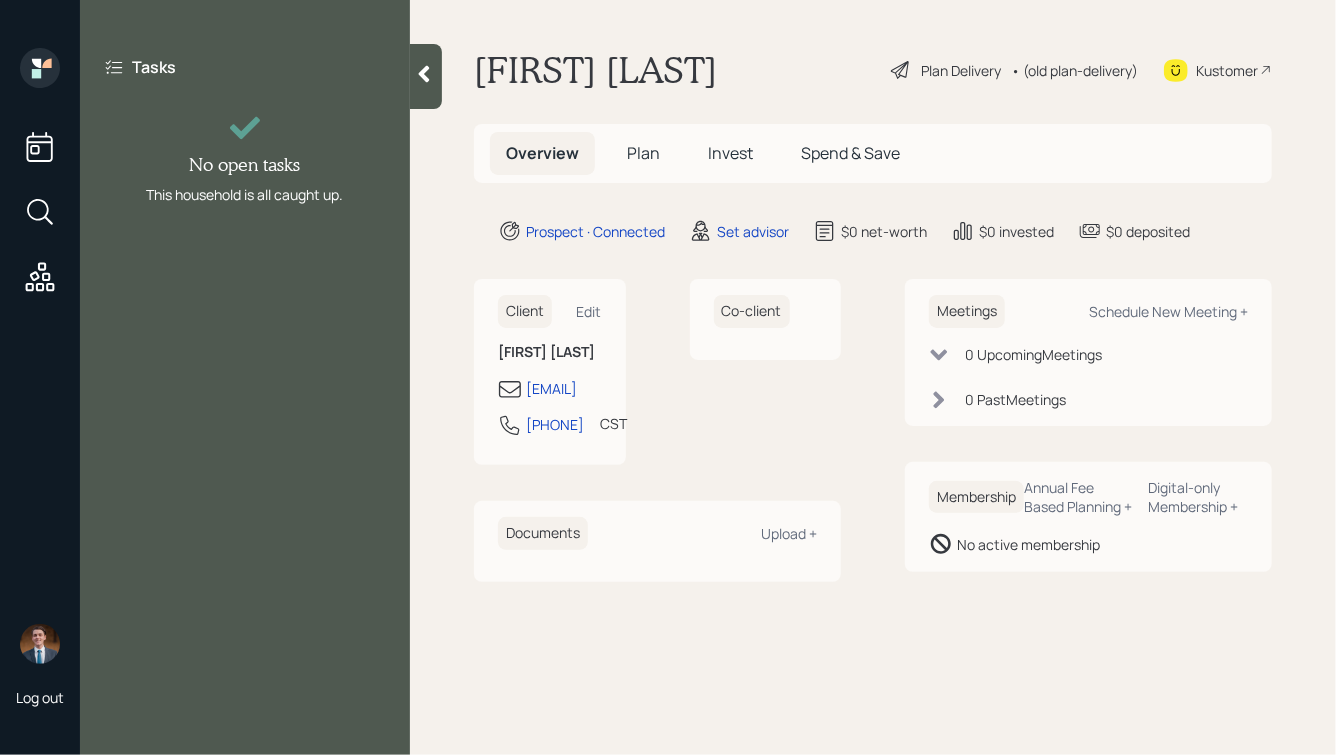 click 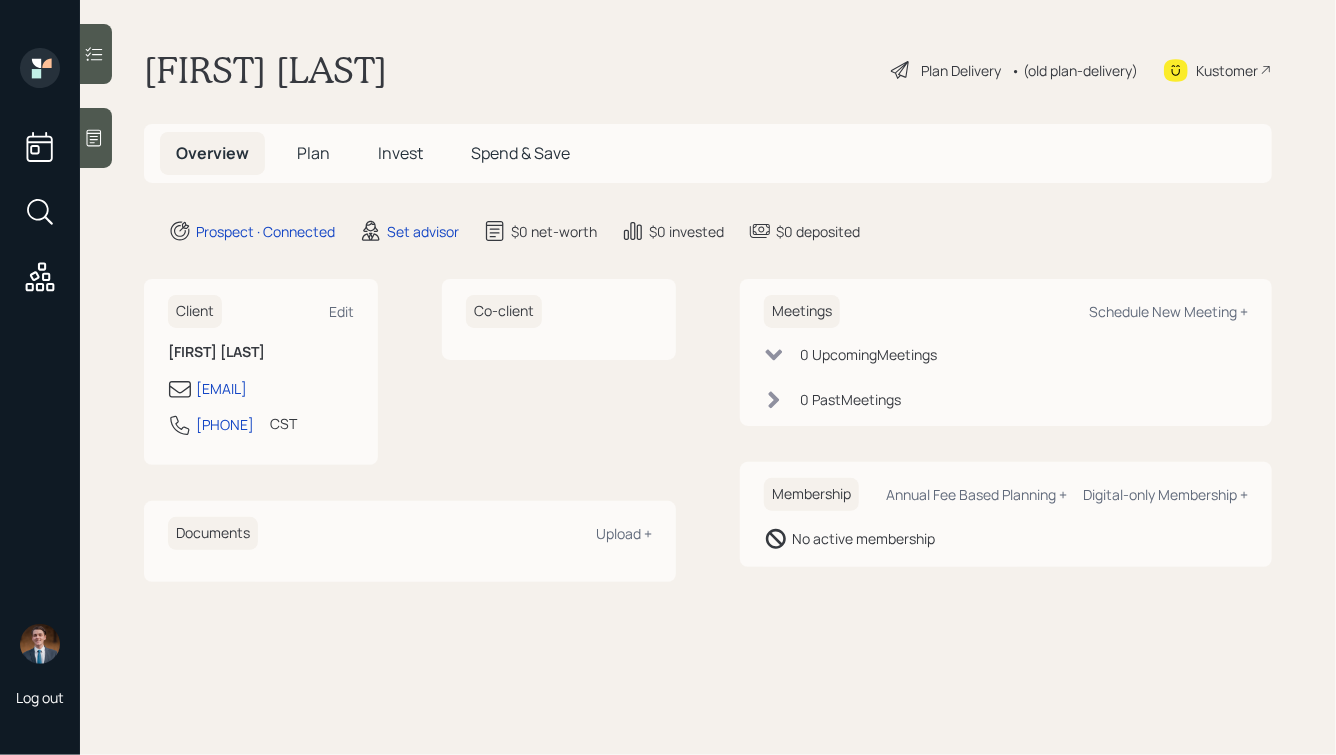 click 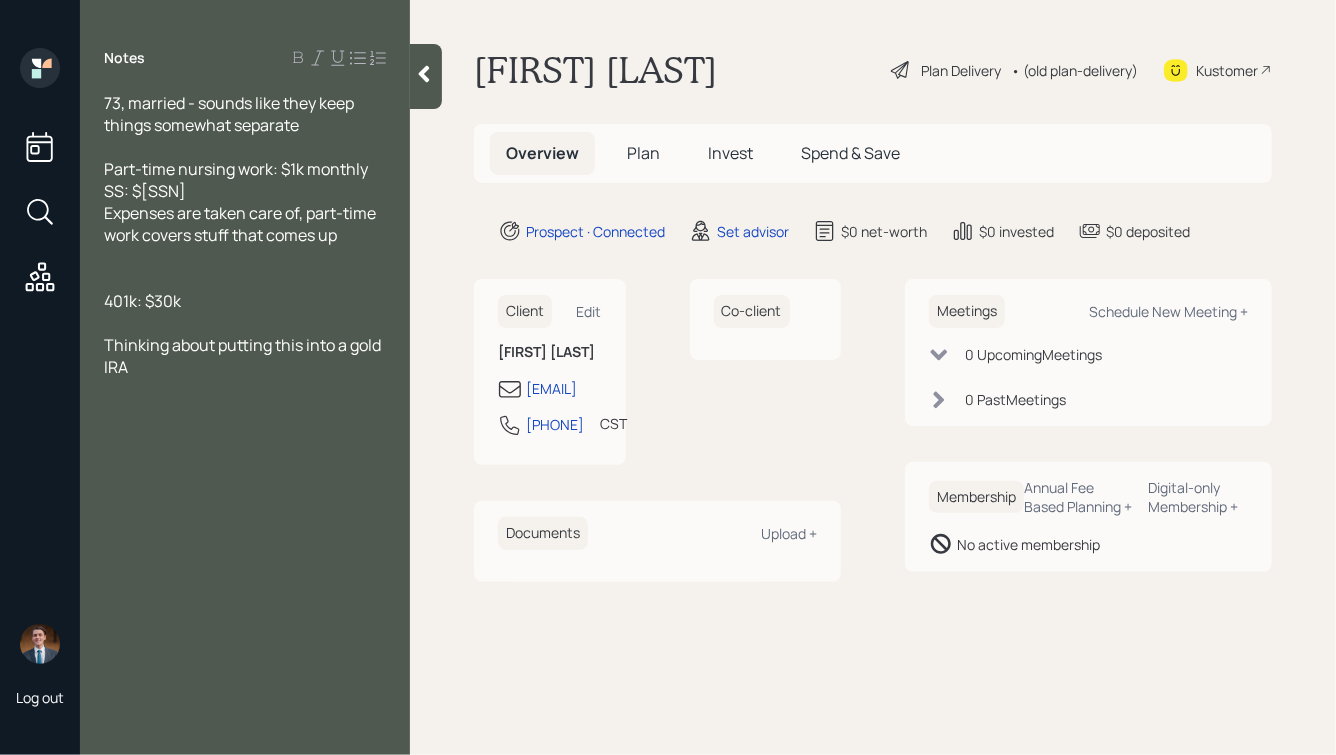 click on "401k: $30k" at bounding box center [142, 301] 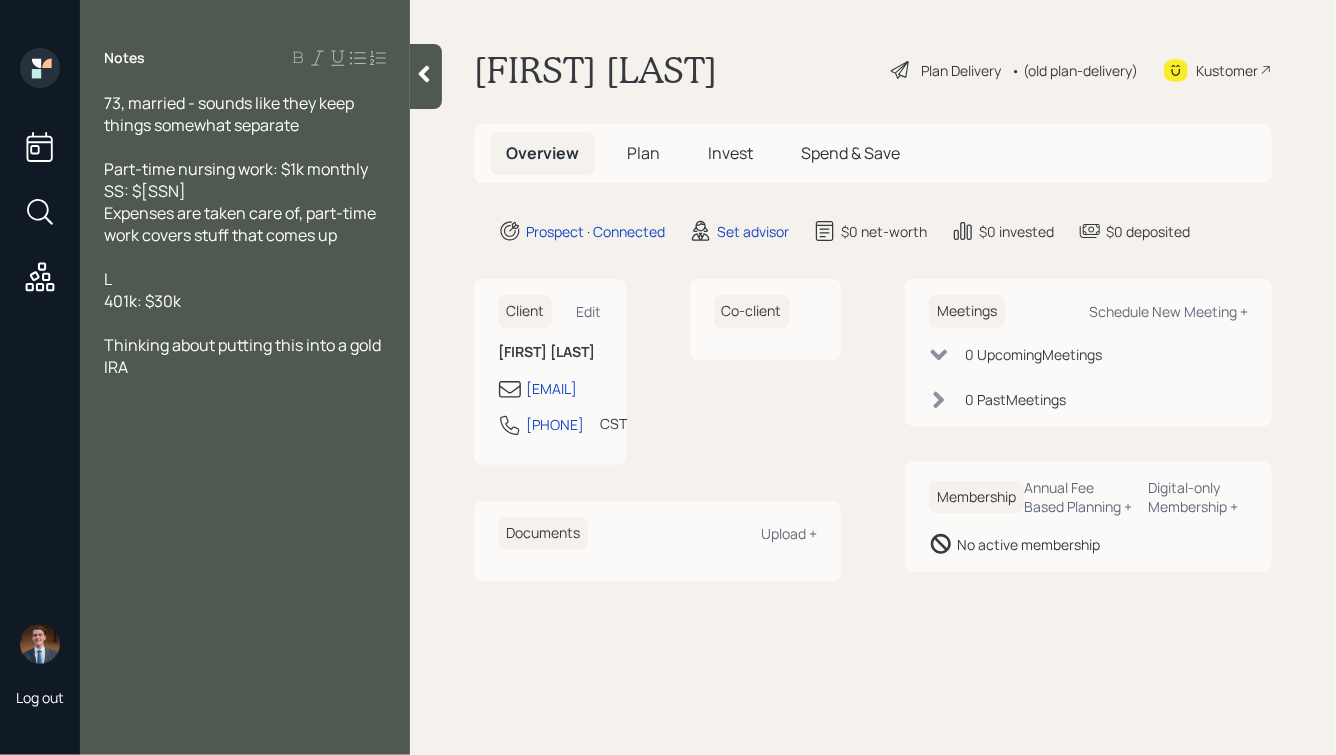 type 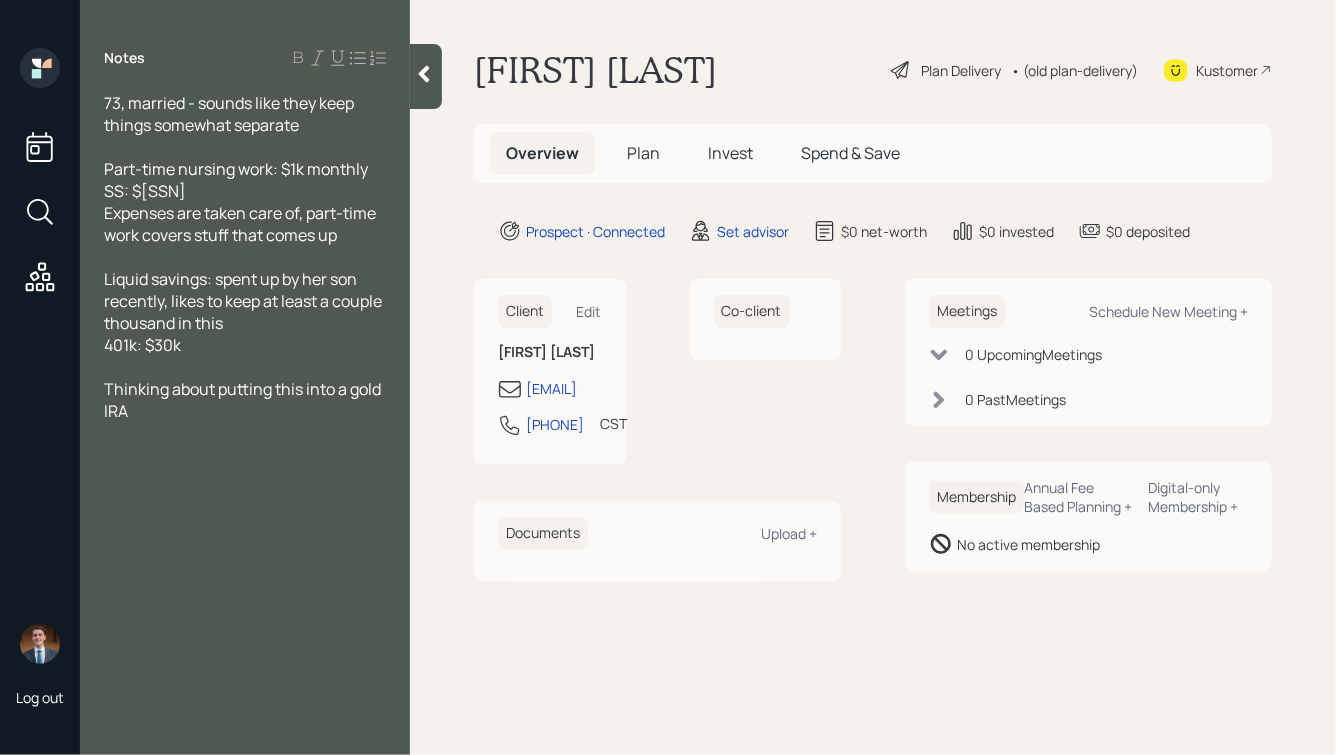 click on "401k: $30k" at bounding box center (245, 345) 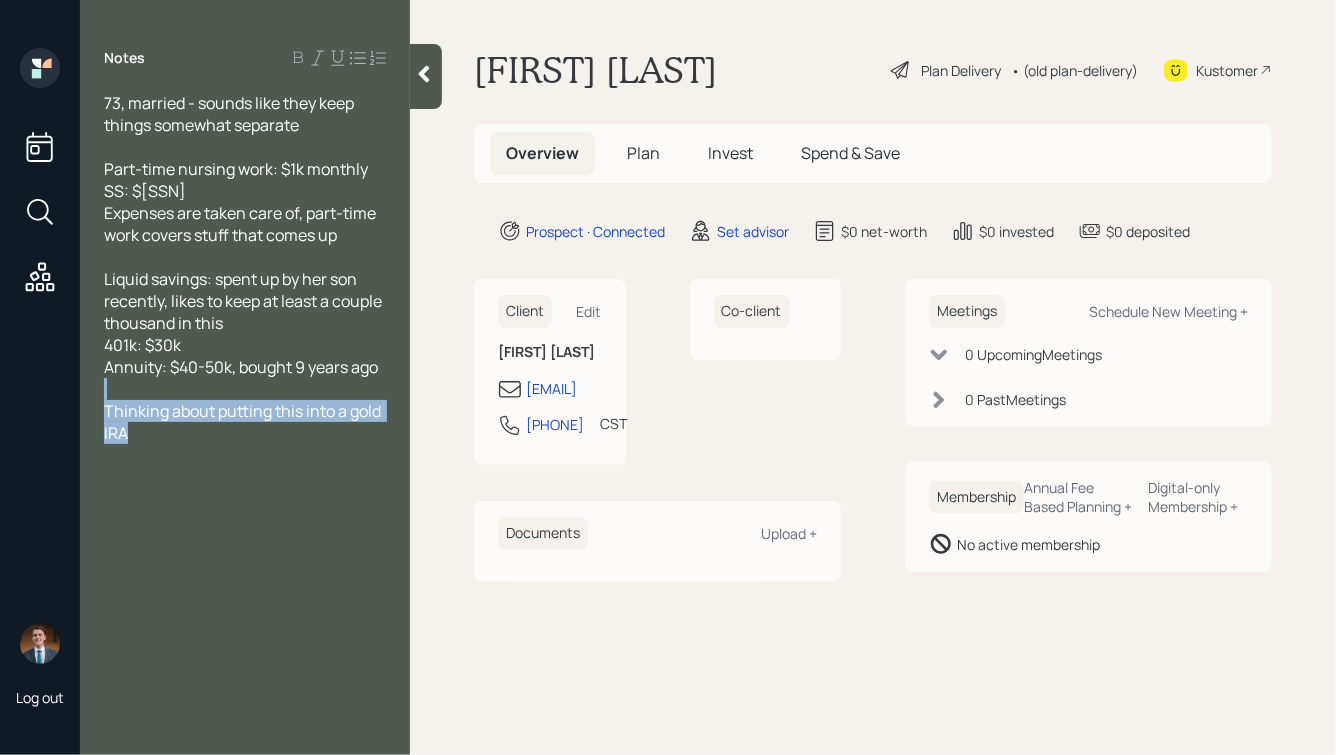 drag, startPoint x: 180, startPoint y: 436, endPoint x: 47, endPoint y: 401, distance: 137.52818 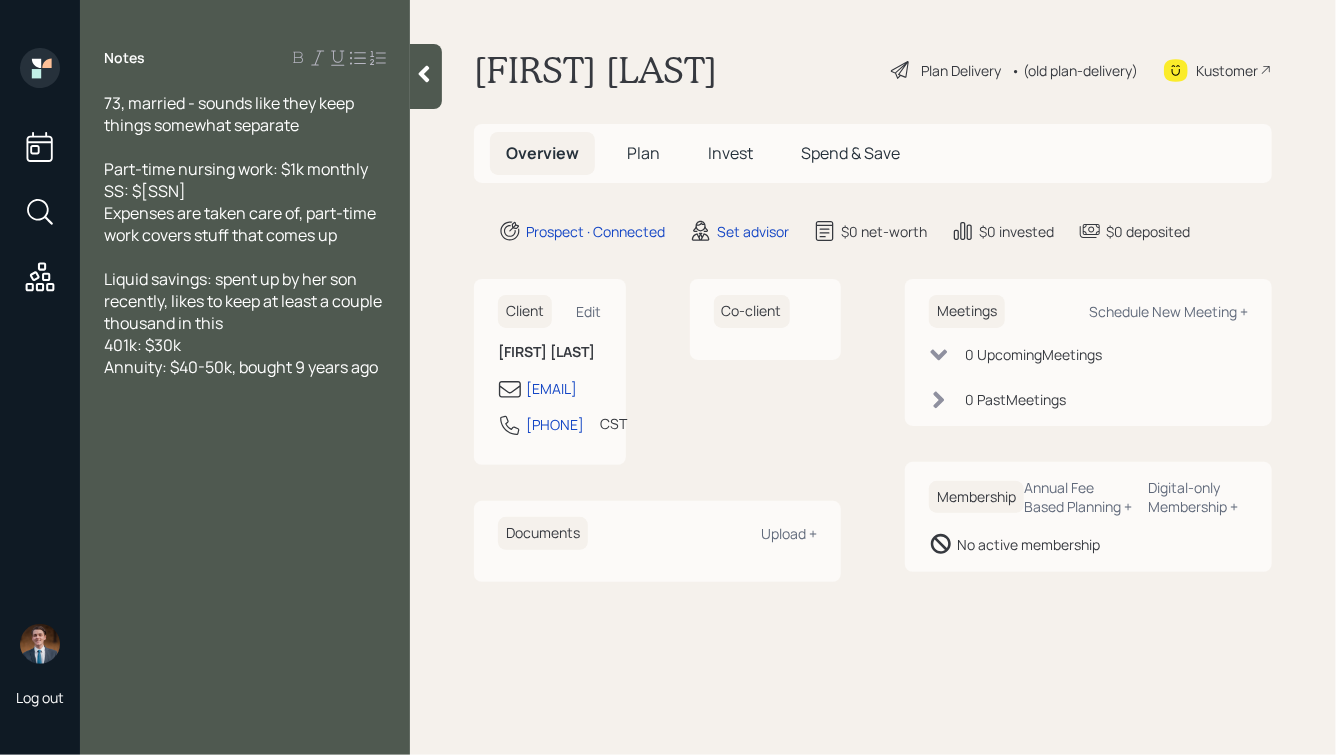 click on "401k: $30k" at bounding box center (245, 345) 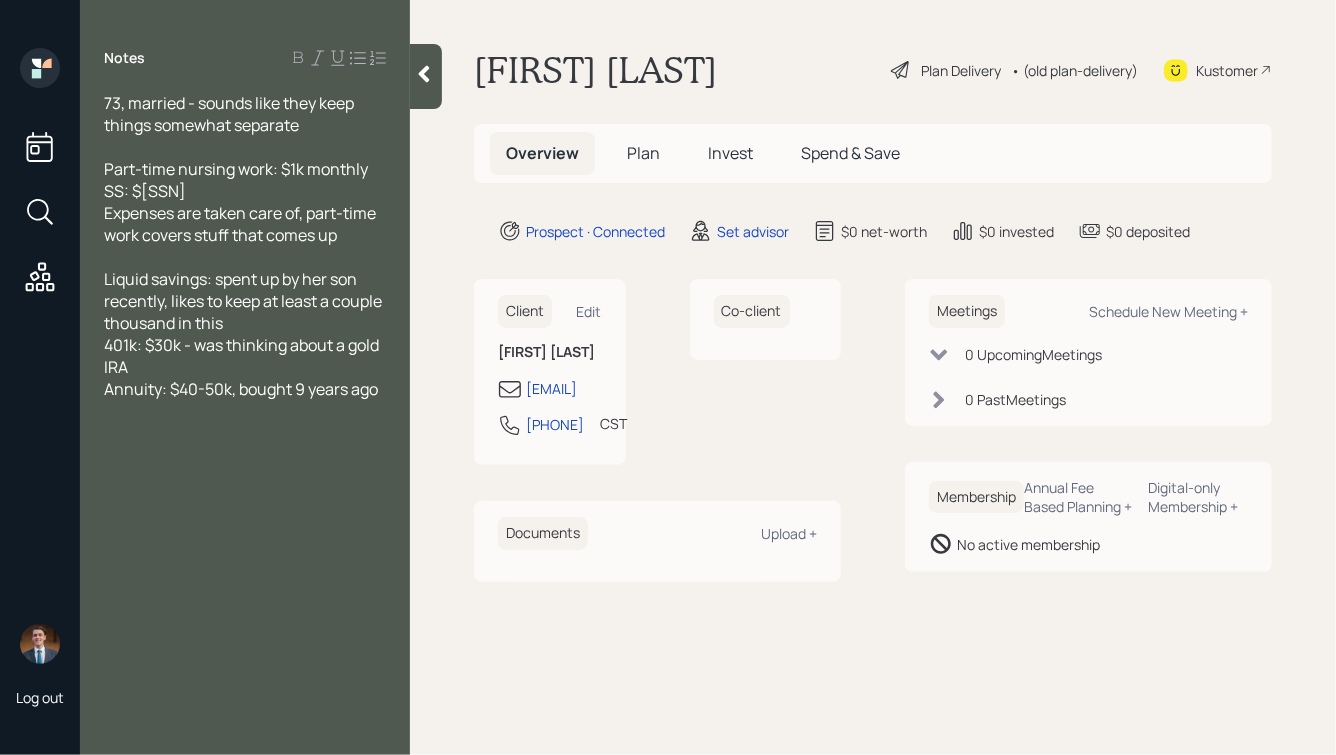 click on "Annuity: $40-50k, bought 9 years ago" at bounding box center (245, 389) 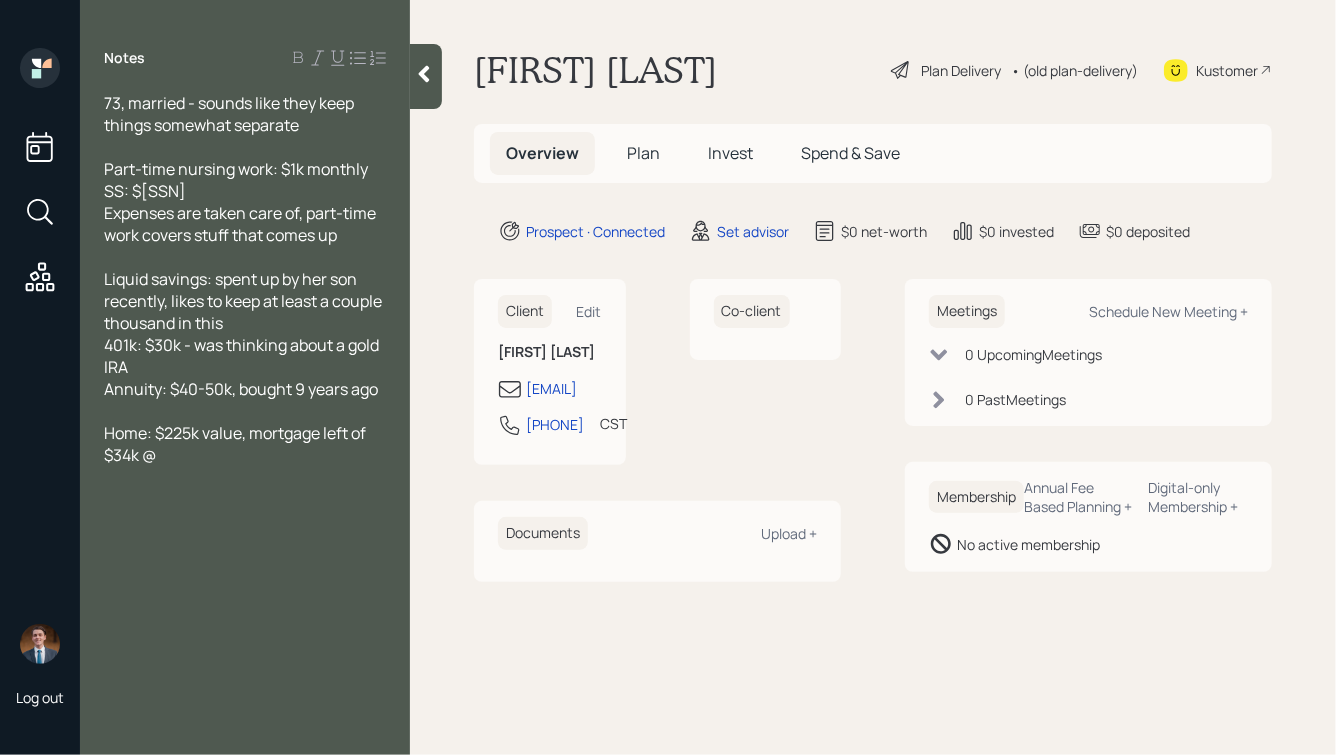 click 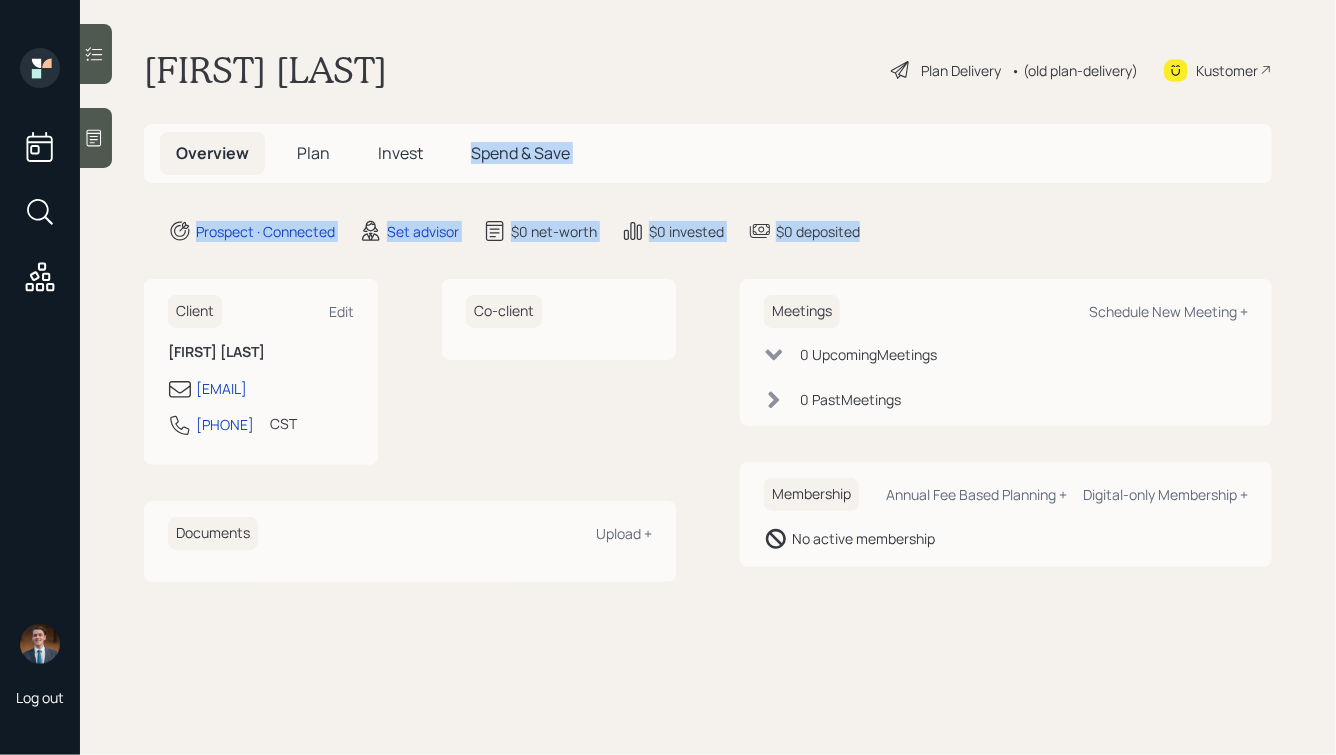 drag, startPoint x: 890, startPoint y: 235, endPoint x: 575, endPoint y: 99, distance: 343.10495 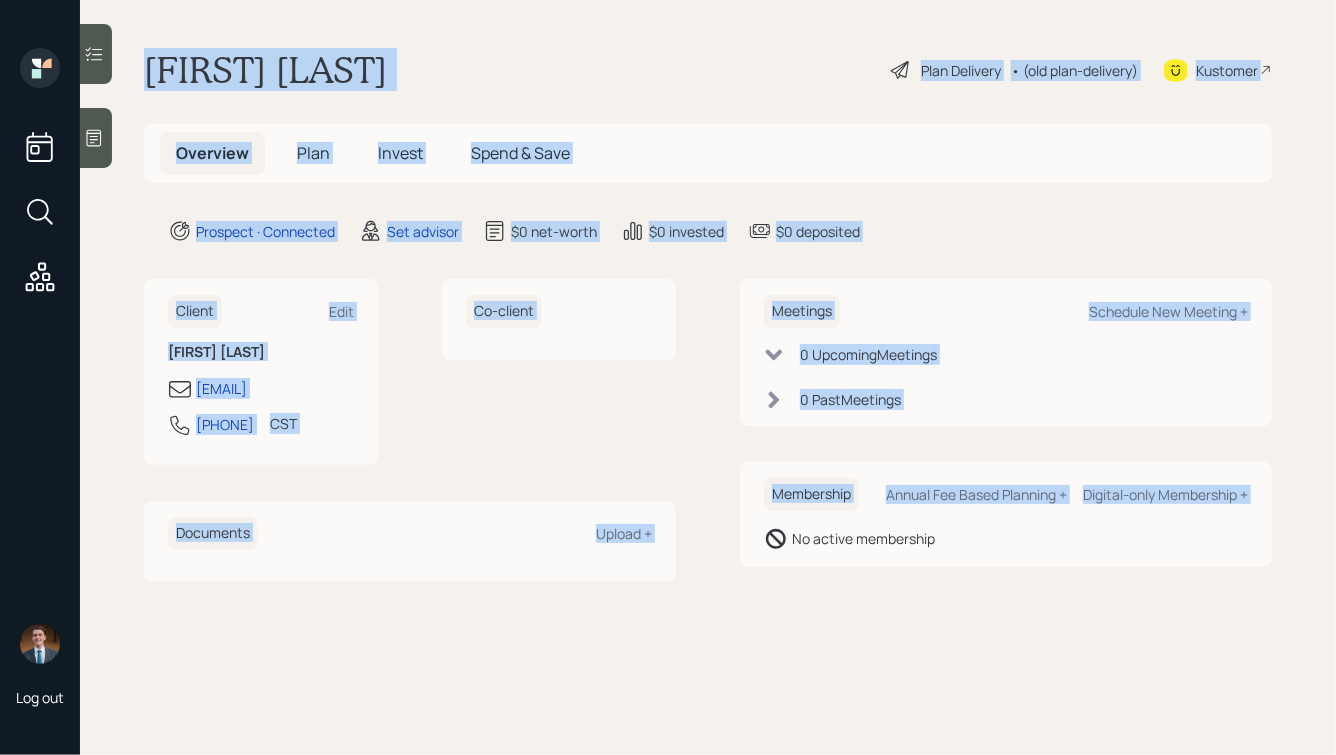 drag, startPoint x: 146, startPoint y: 58, endPoint x: 794, endPoint y: 656, distance: 881.76416 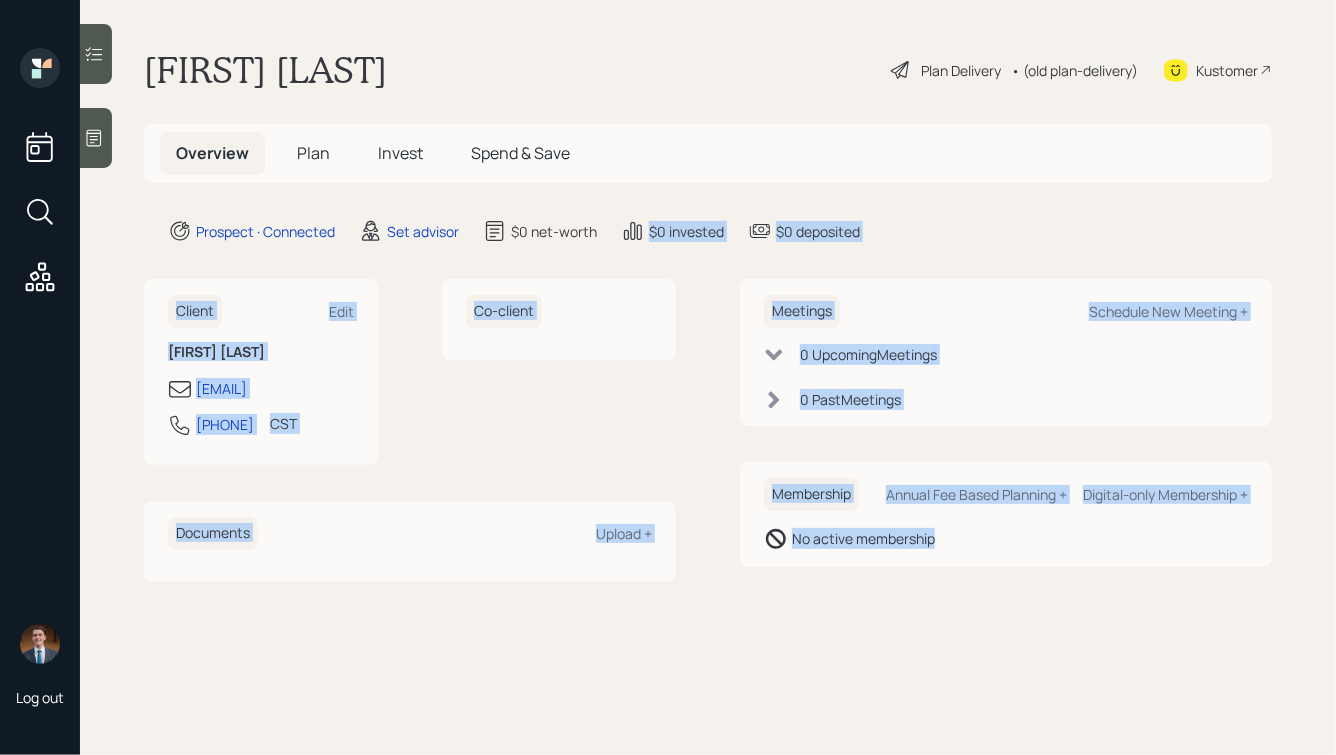 drag, startPoint x: 1096, startPoint y: 678, endPoint x: 701, endPoint y: 163, distance: 649.0377 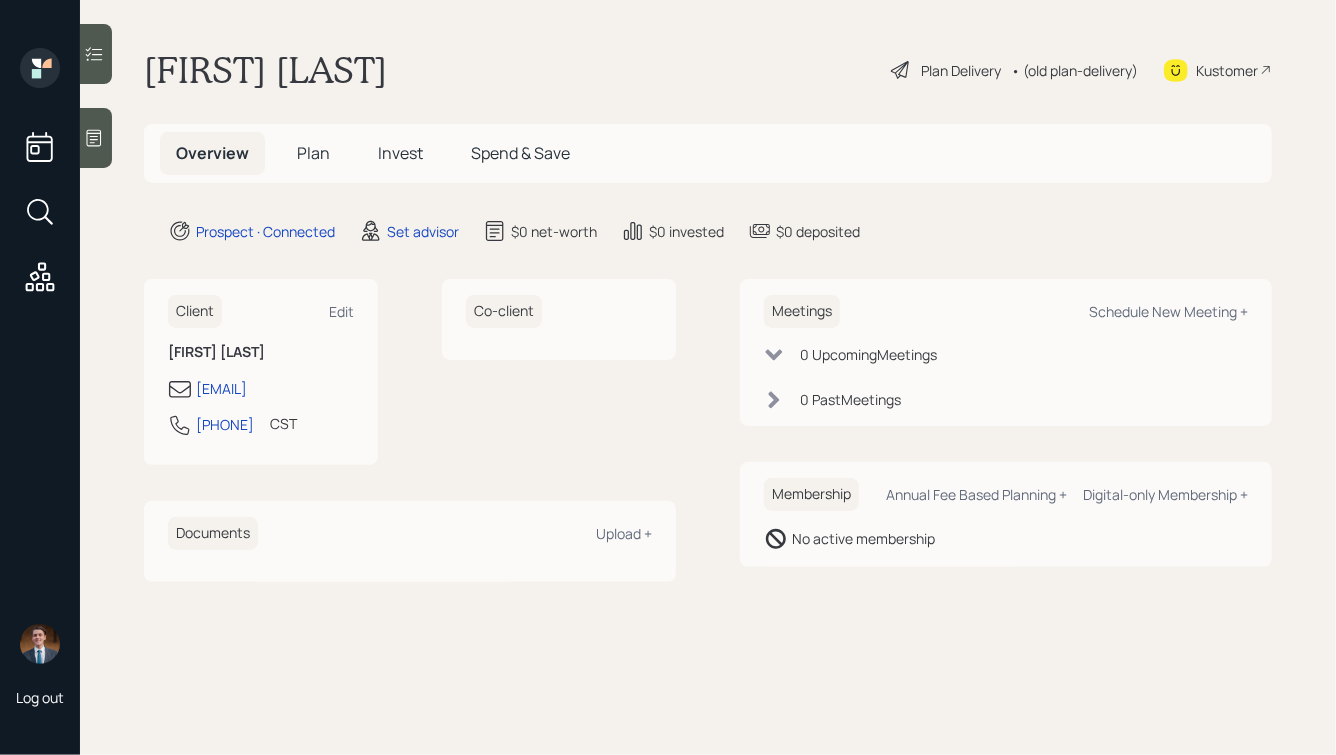 click on "[FIRST] [LAST] Plan Delivery • (old plan-delivery) Kustomer" at bounding box center (708, 70) 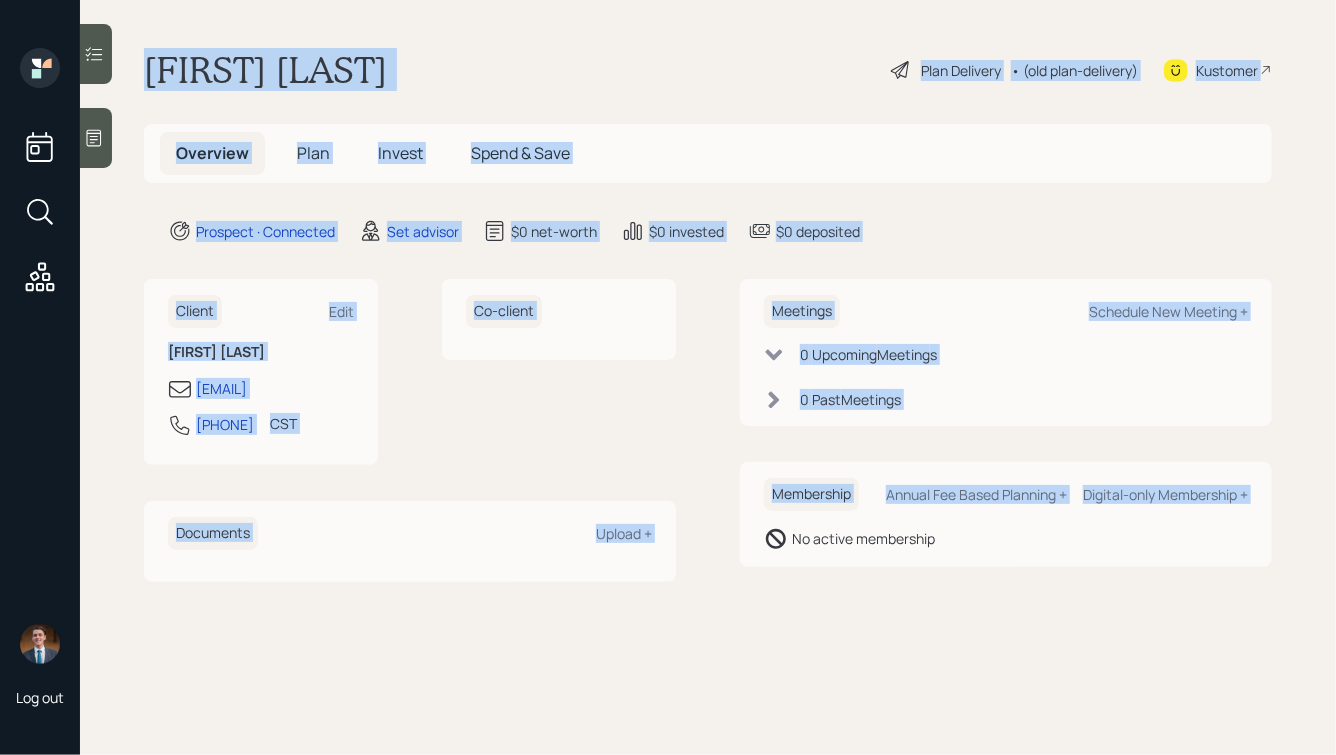 drag, startPoint x: 141, startPoint y: 49, endPoint x: 718, endPoint y: 526, distance: 748.63745 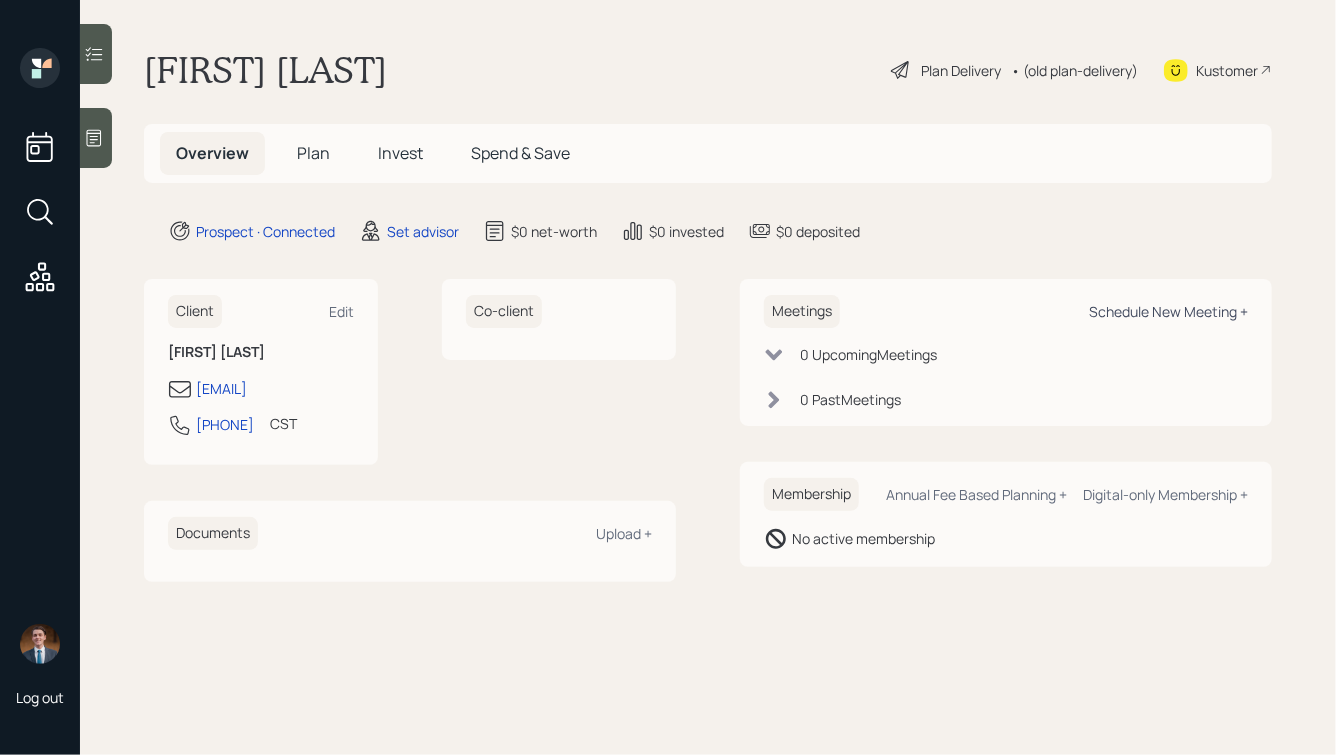 click on "Schedule New Meeting +" at bounding box center [1168, 311] 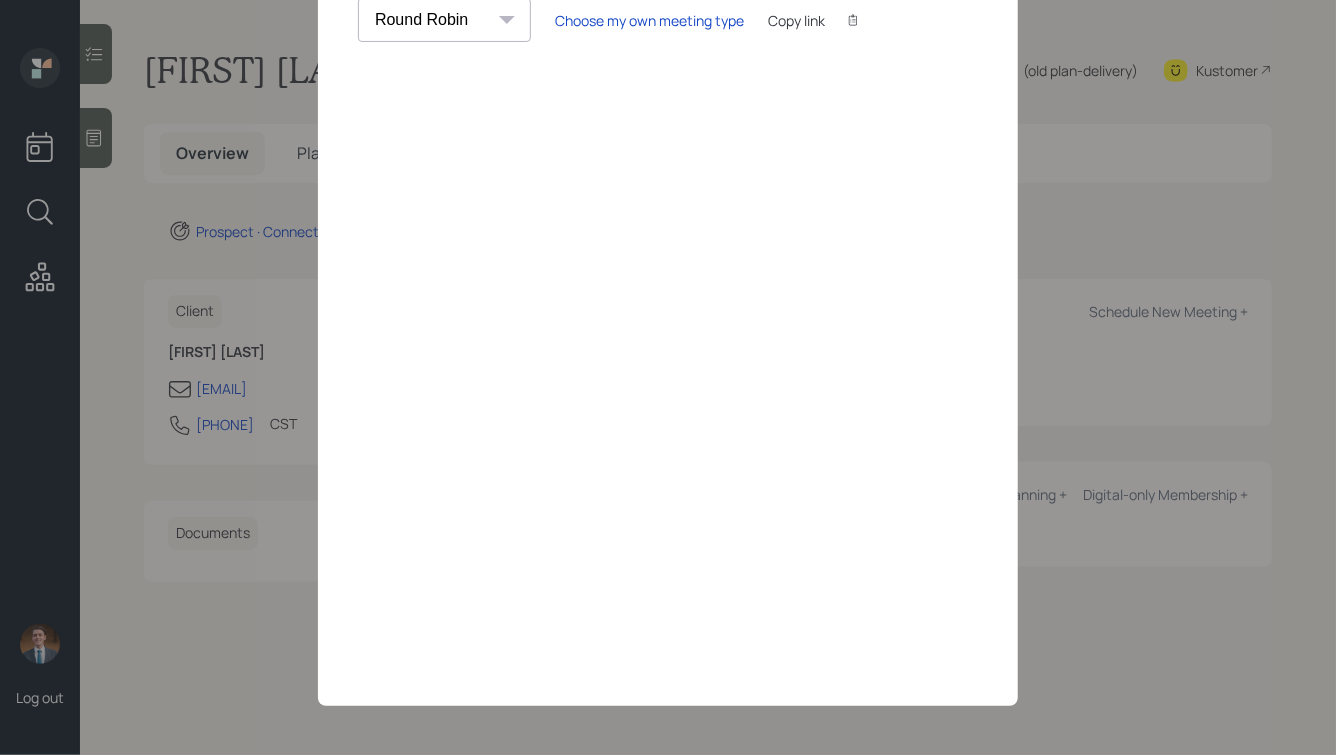 scroll, scrollTop: 0, scrollLeft: 0, axis: both 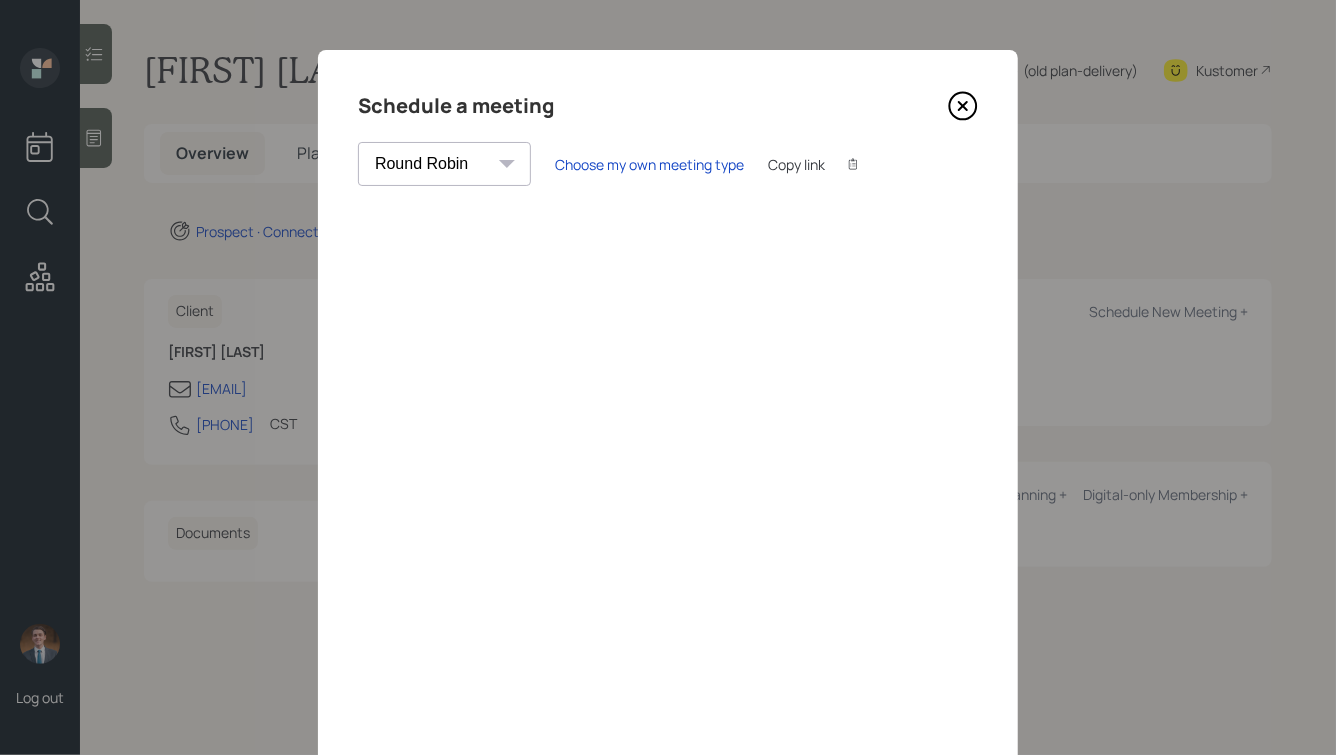 click 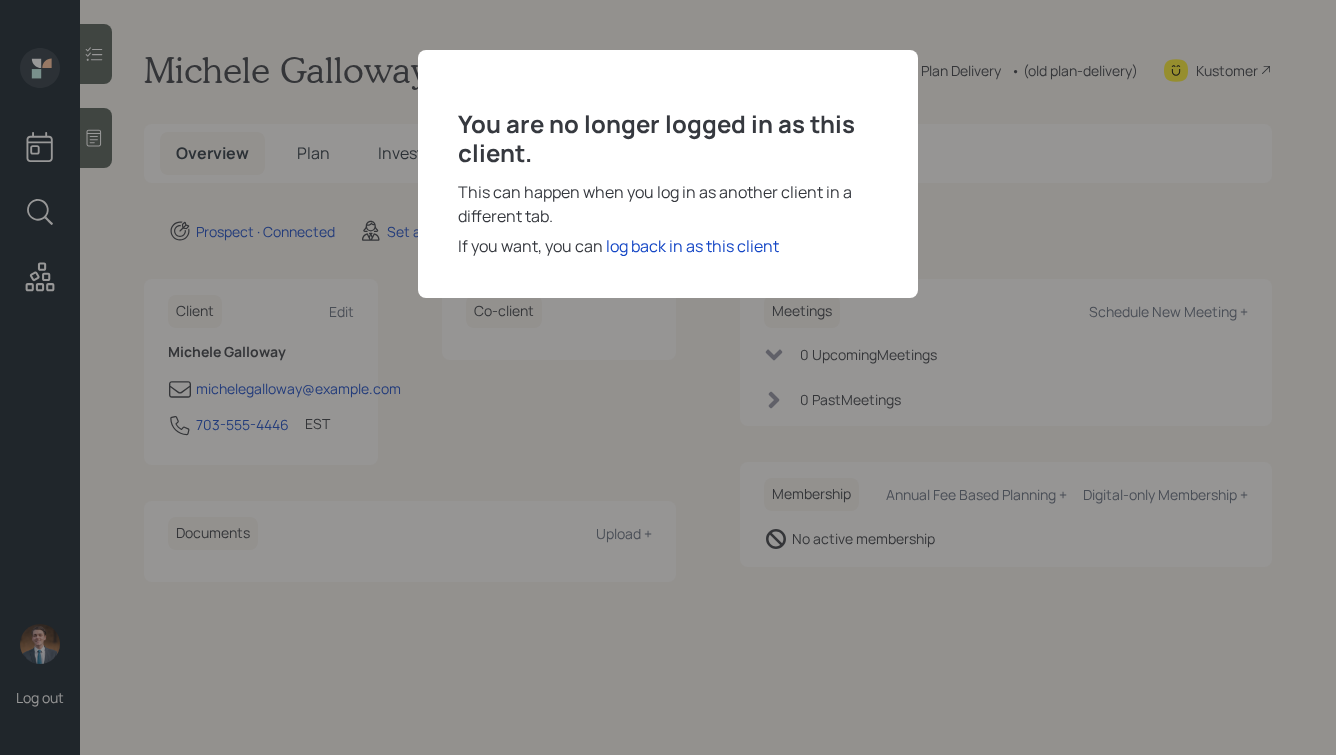 scroll, scrollTop: 0, scrollLeft: 0, axis: both 